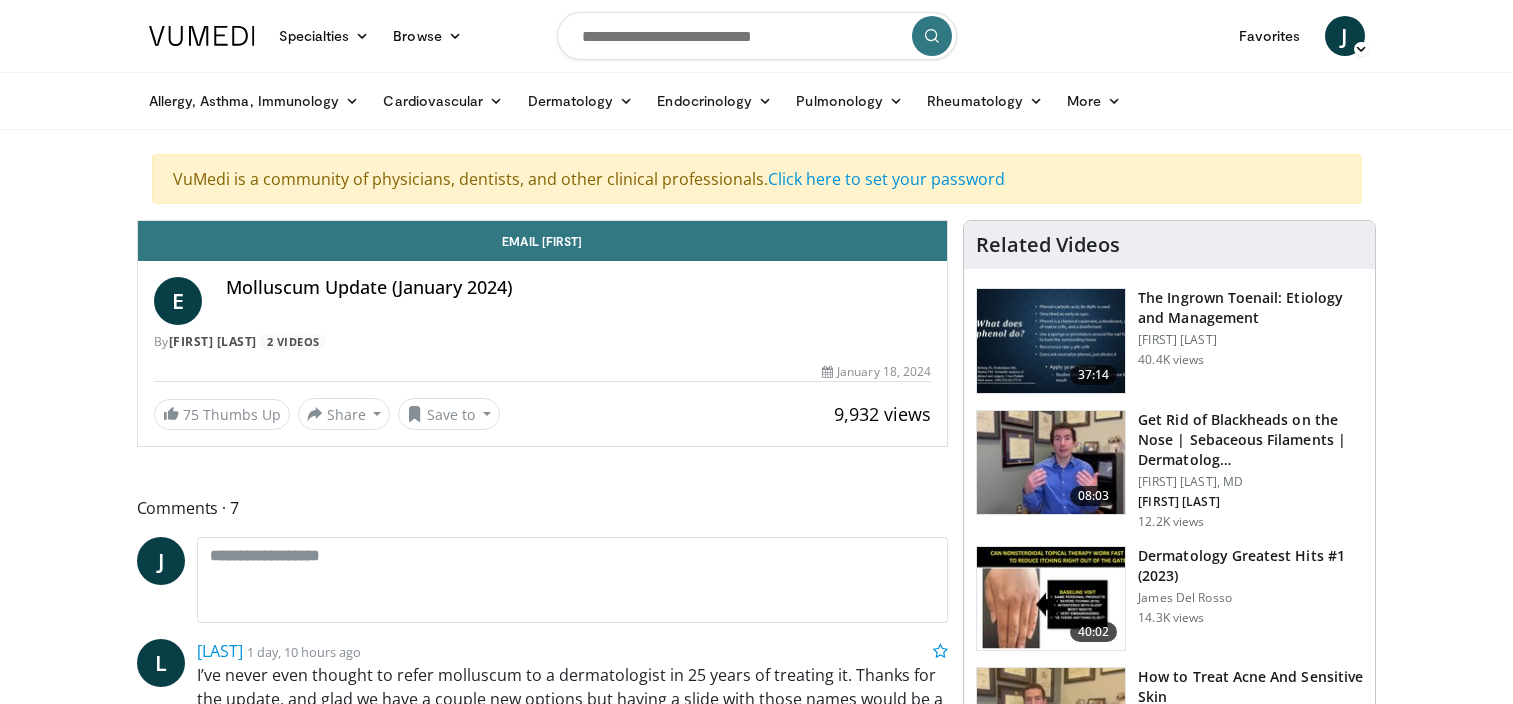 scroll, scrollTop: 0, scrollLeft: 0, axis: both 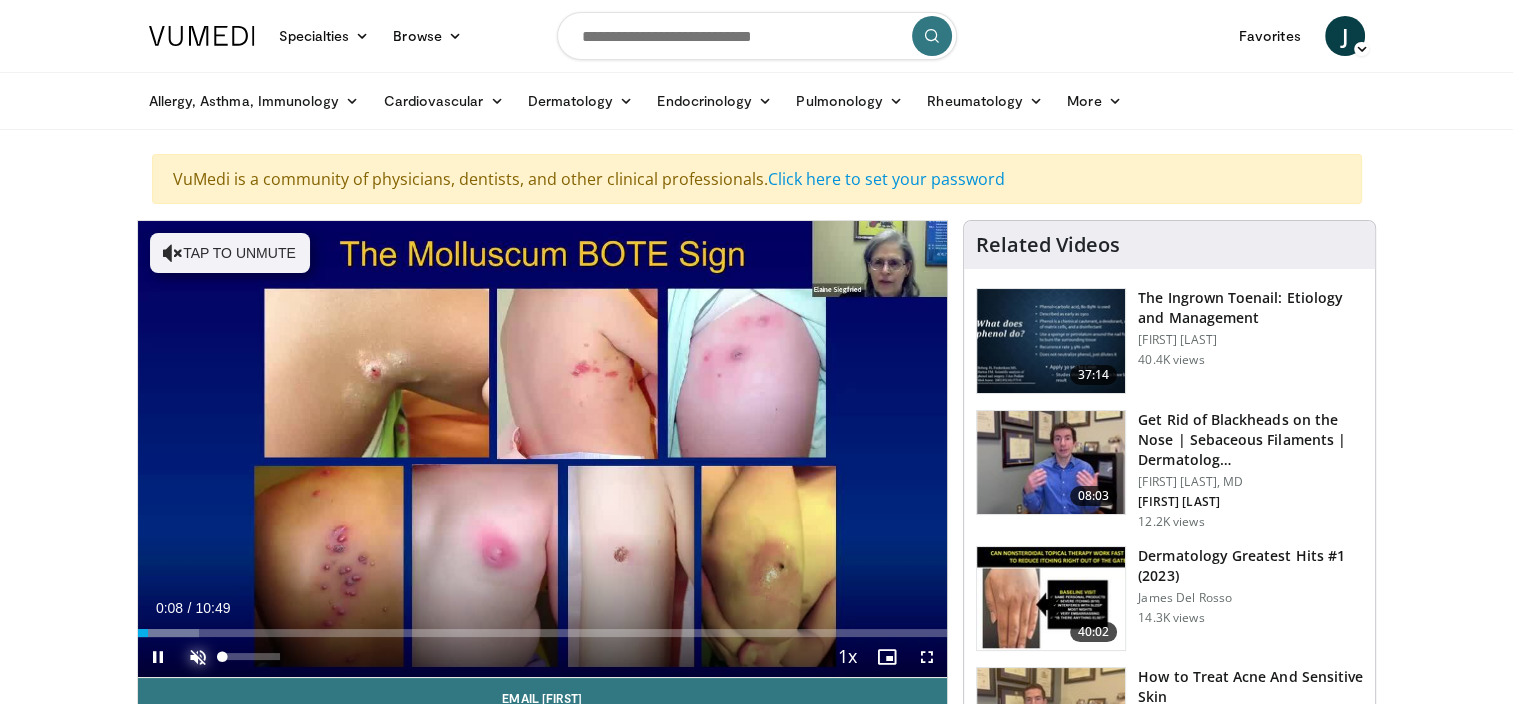 click at bounding box center [198, 657] 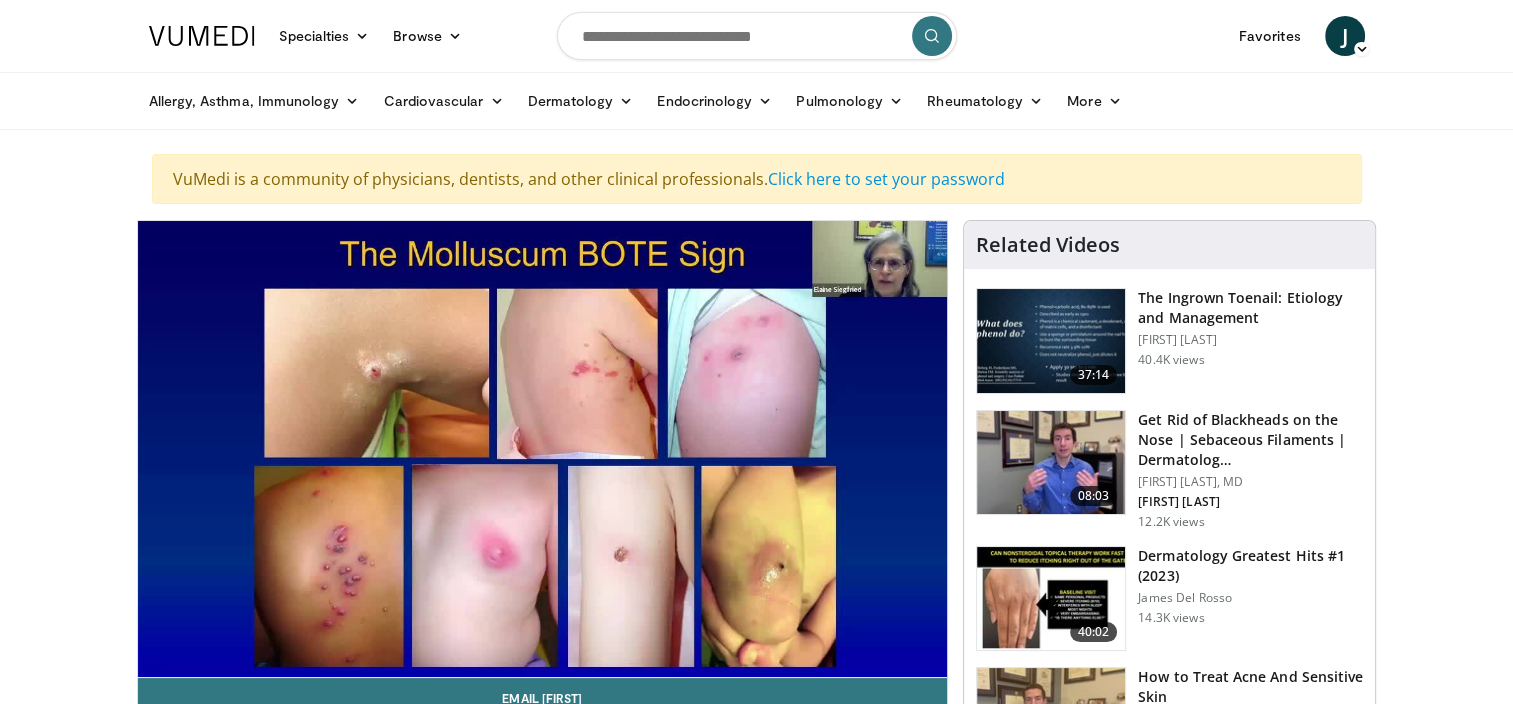 click on "Allergy, Asthma, Immunology
Allergies
Asthma
Dermatitis
Immunology
Rhinosinusitis
Cardiovascular
Atrial Fibrillation
Cholesterol & Lipid
Diabetes & CV Disease
Heart Failure Pharmacology
Hypertension
Lifestyle
PAH
Valve Disease
Vascular Medicine
Adrenal" at bounding box center (757, 101) 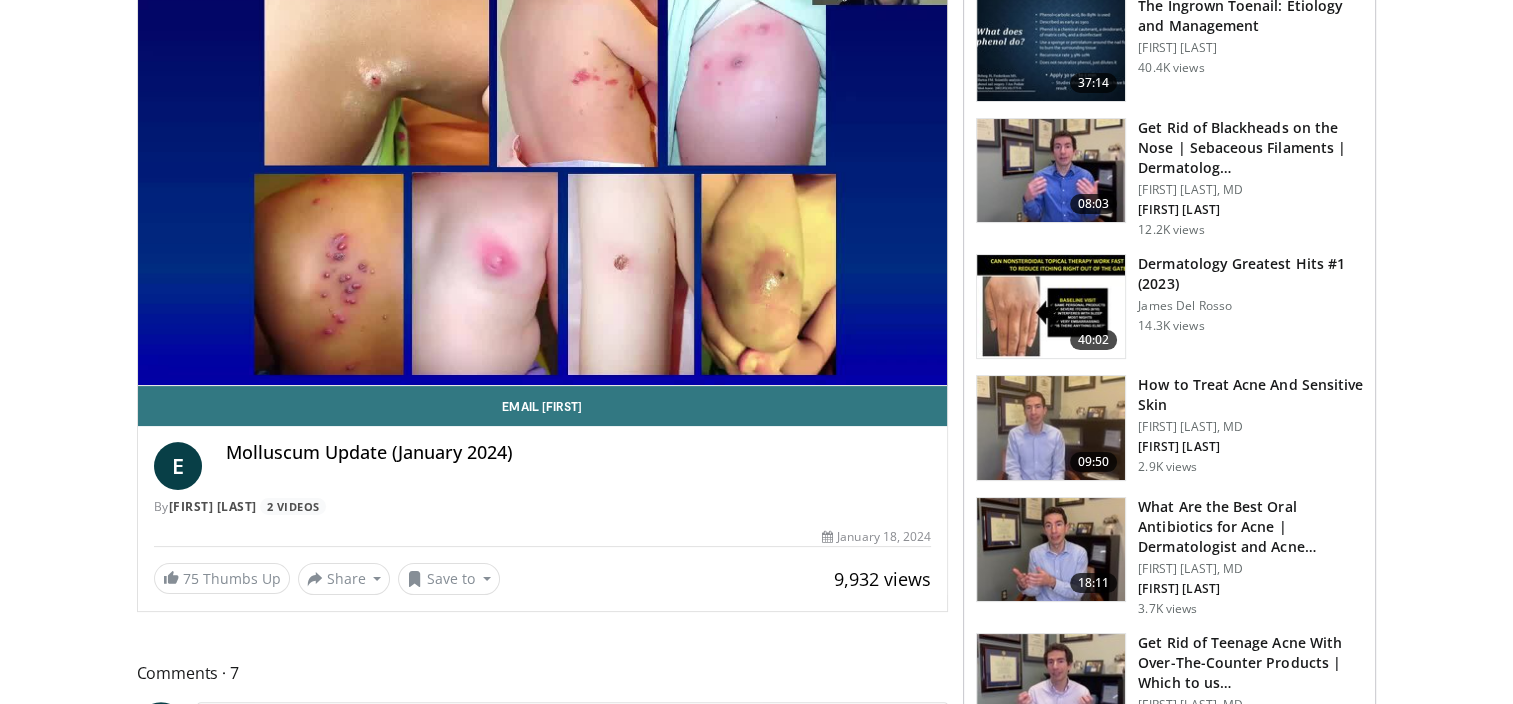 scroll, scrollTop: 299, scrollLeft: 0, axis: vertical 